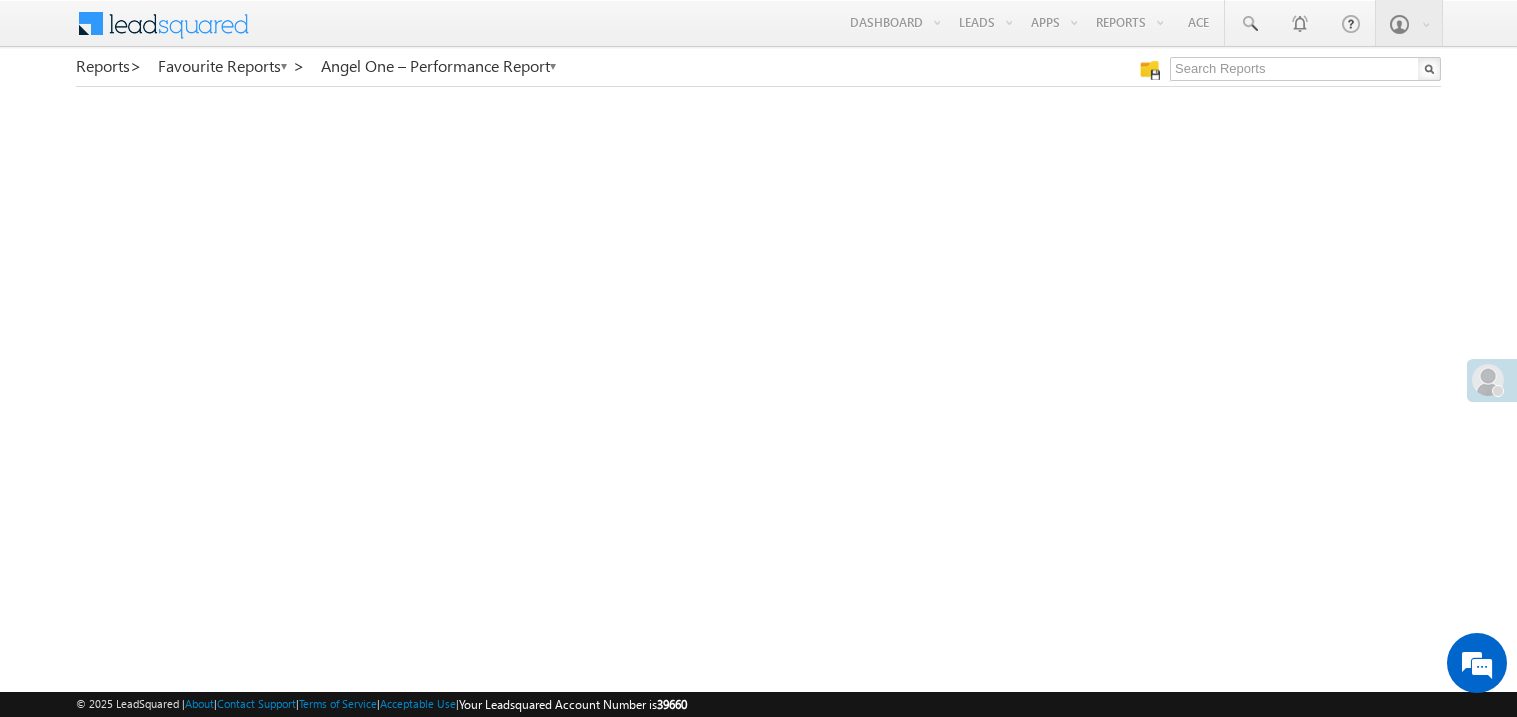 scroll, scrollTop: 0, scrollLeft: 0, axis: both 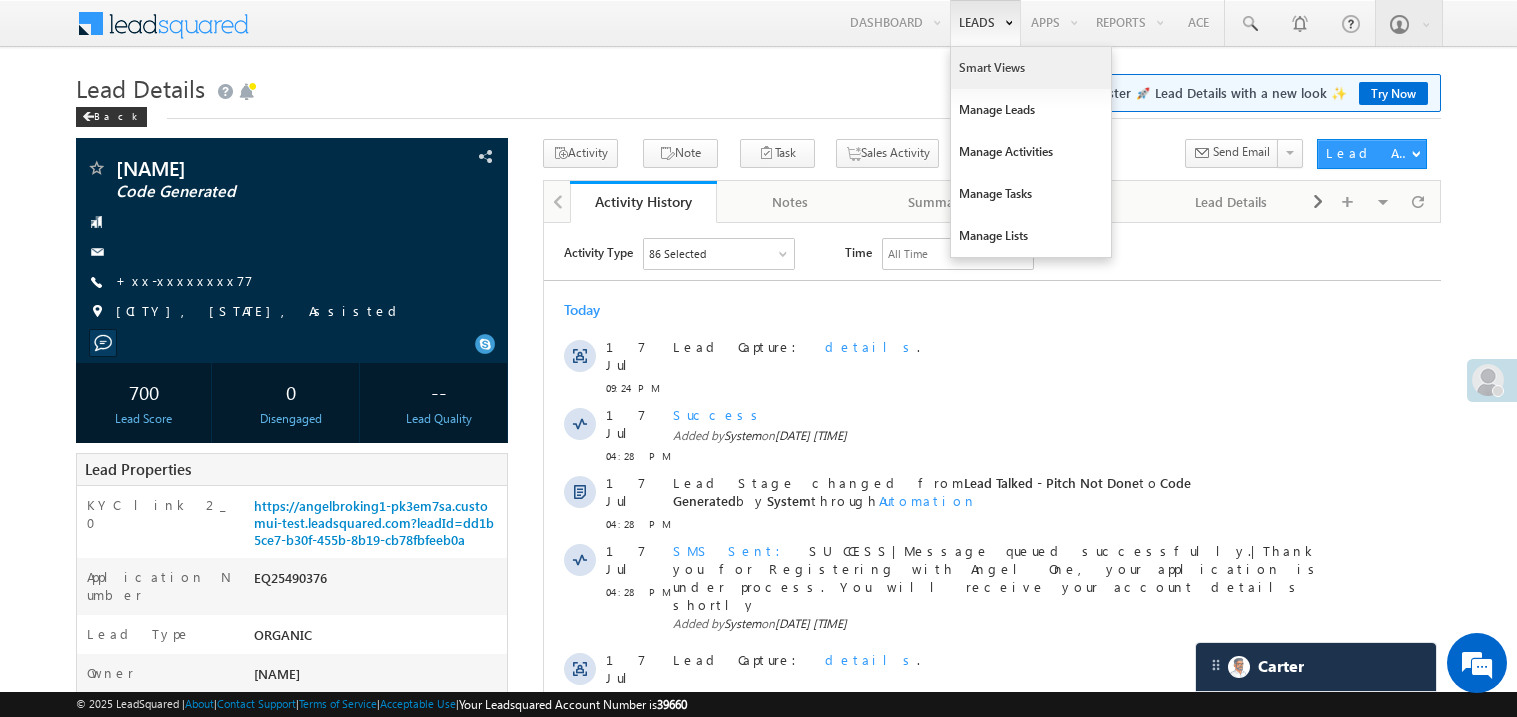 click on "Smart Views" at bounding box center (1031, 68) 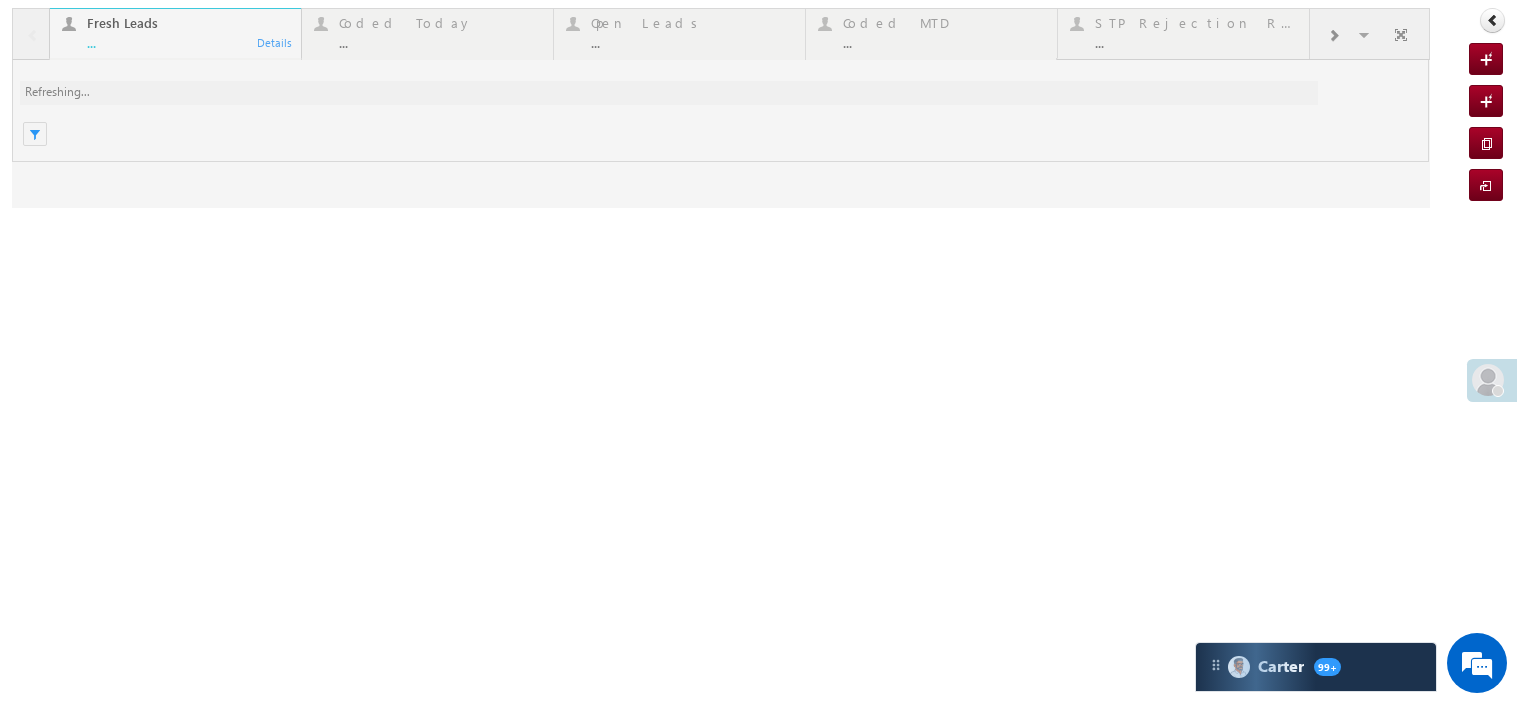 scroll, scrollTop: 0, scrollLeft: 0, axis: both 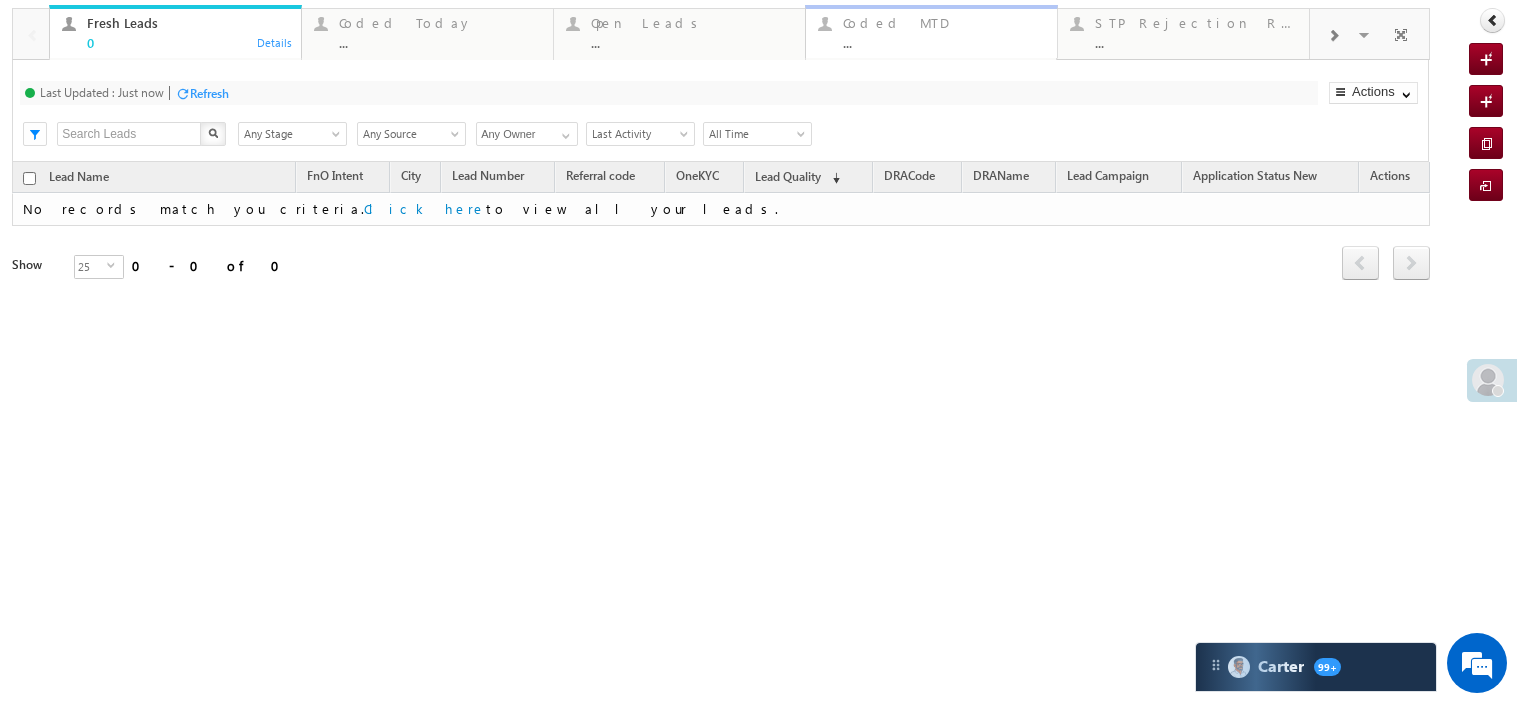 click on "..." at bounding box center (944, 42) 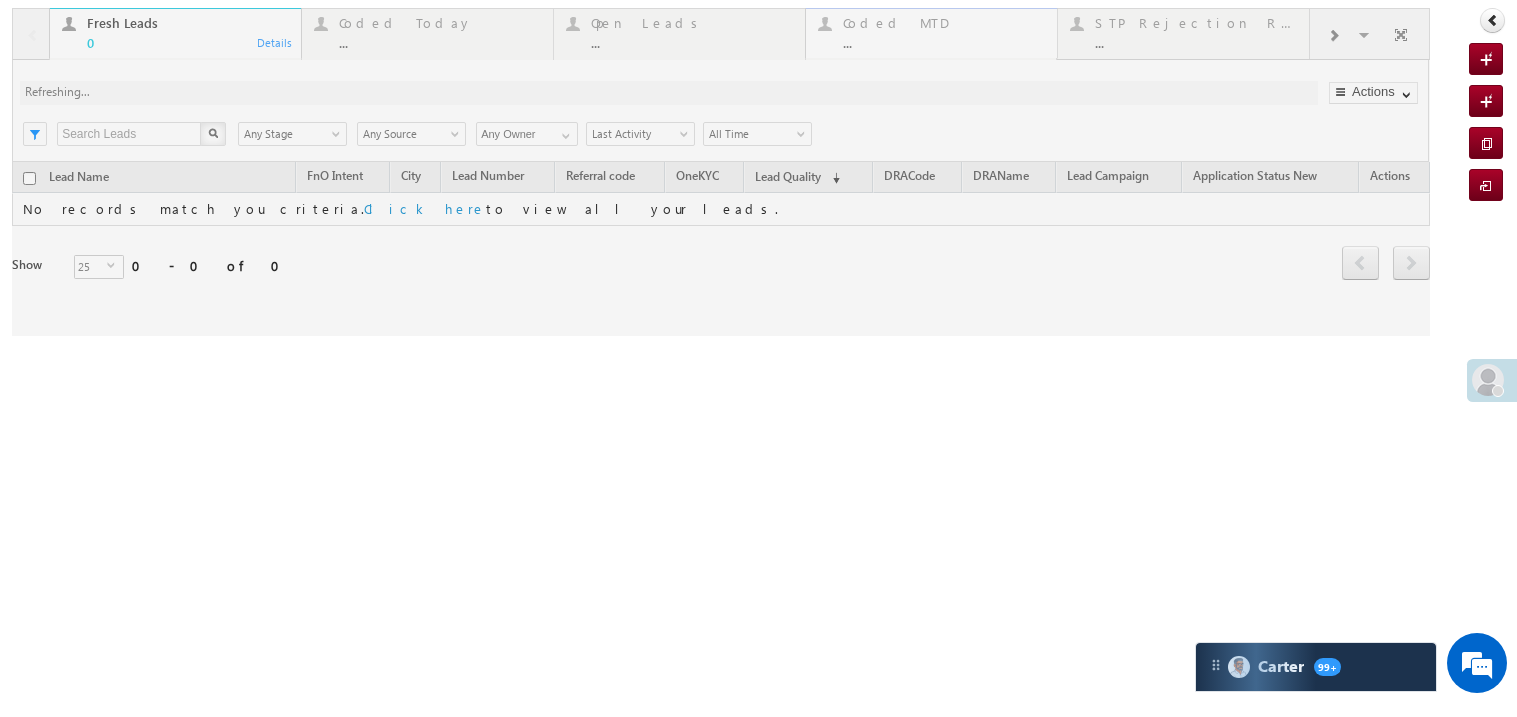 click at bounding box center (721, 172) 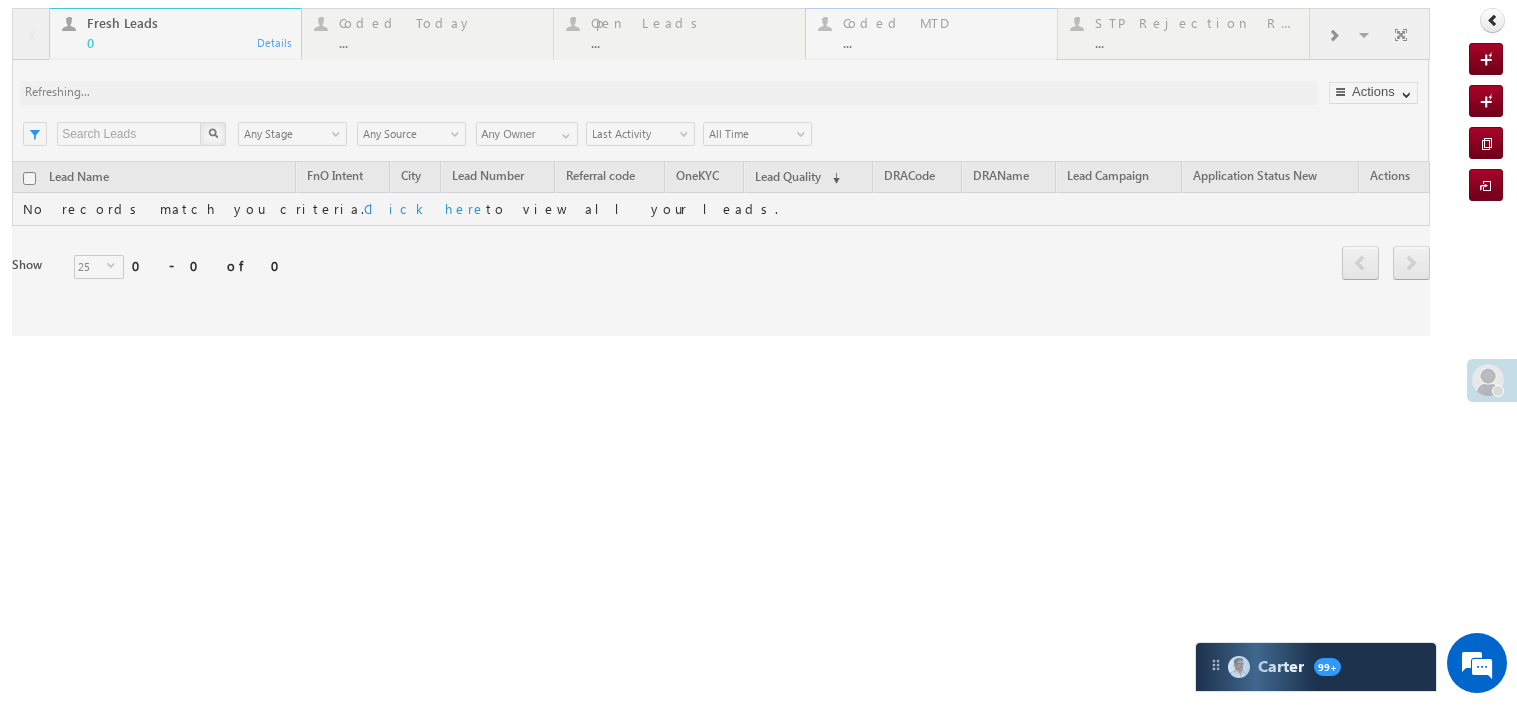 click at bounding box center (721, 172) 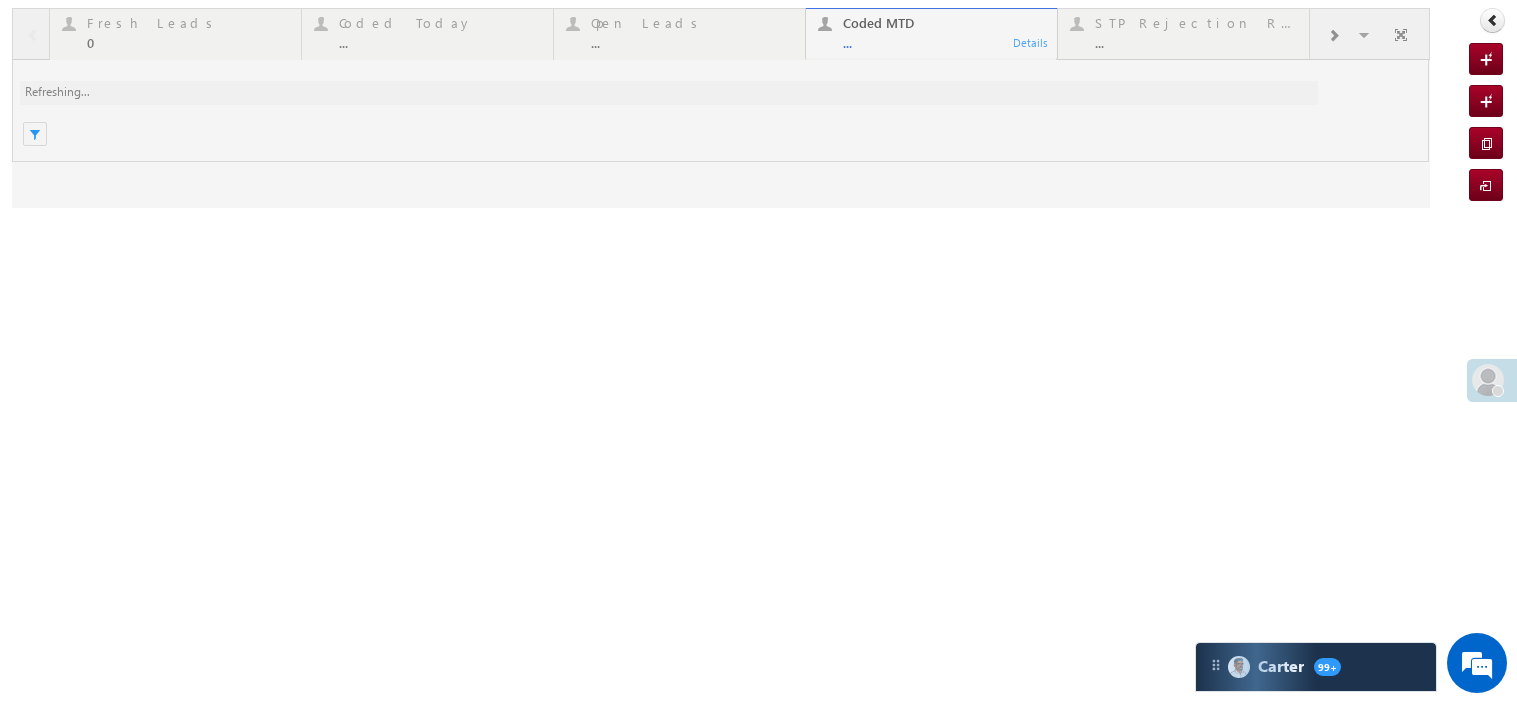 scroll, scrollTop: 0, scrollLeft: 0, axis: both 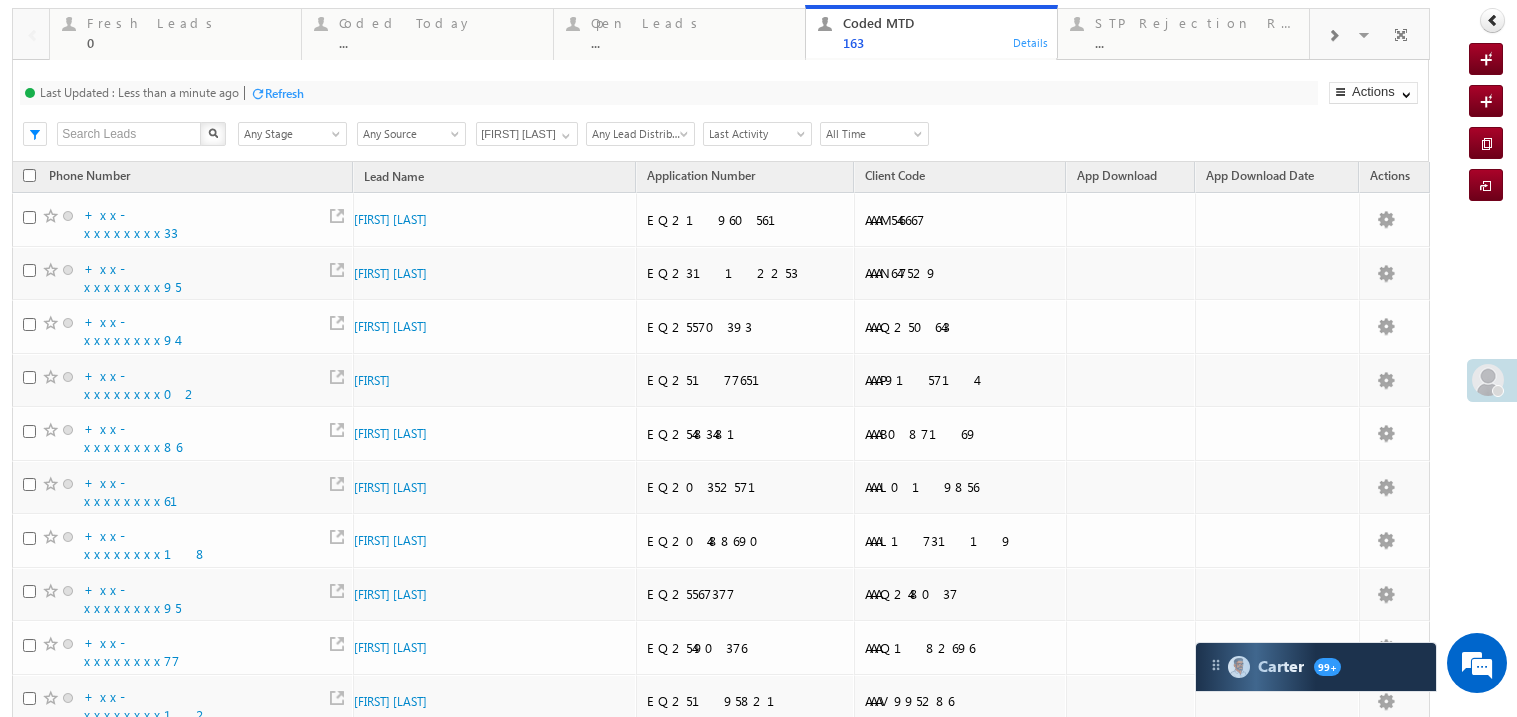 click on "163" at bounding box center (944, 42) 